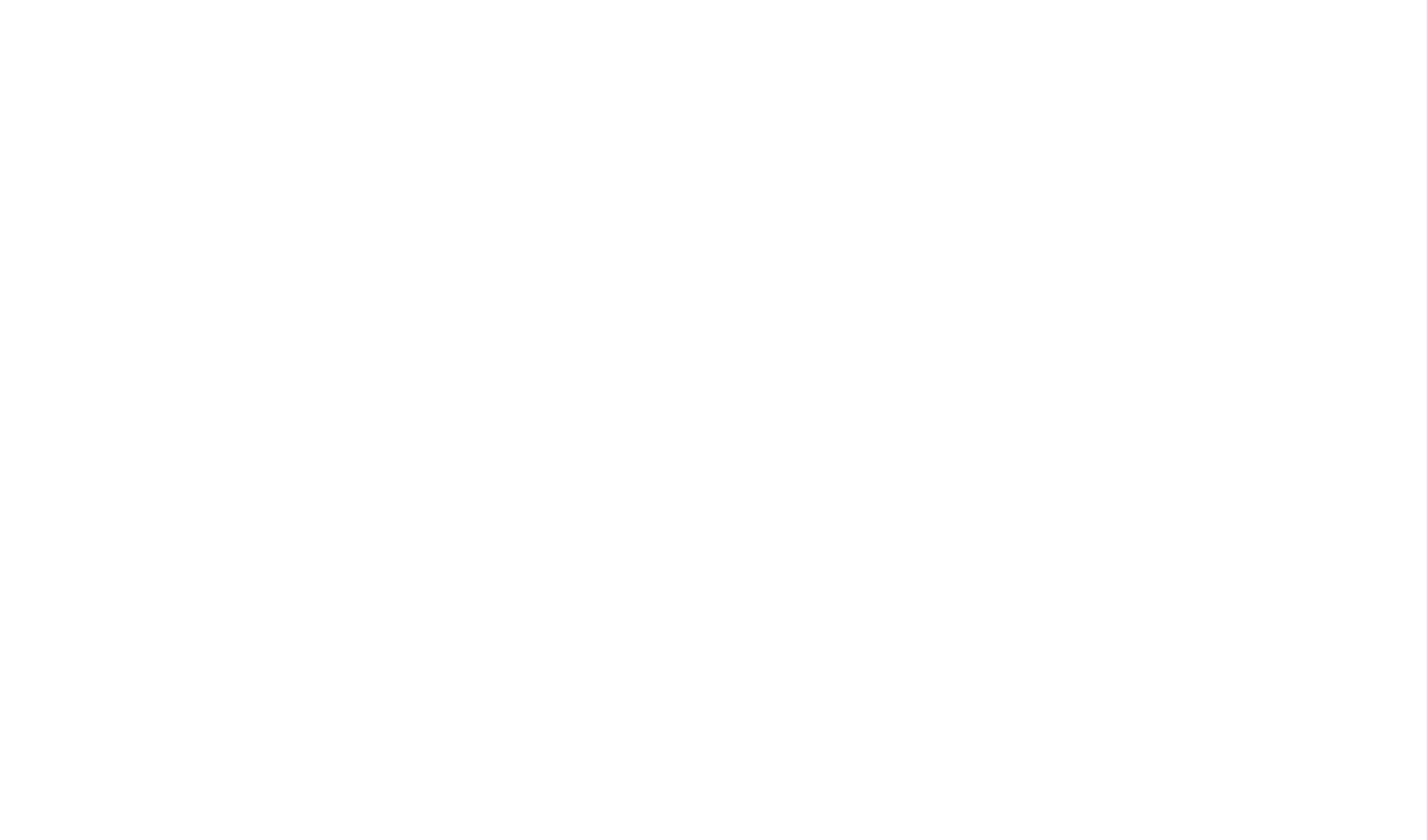 scroll, scrollTop: 0, scrollLeft: 0, axis: both 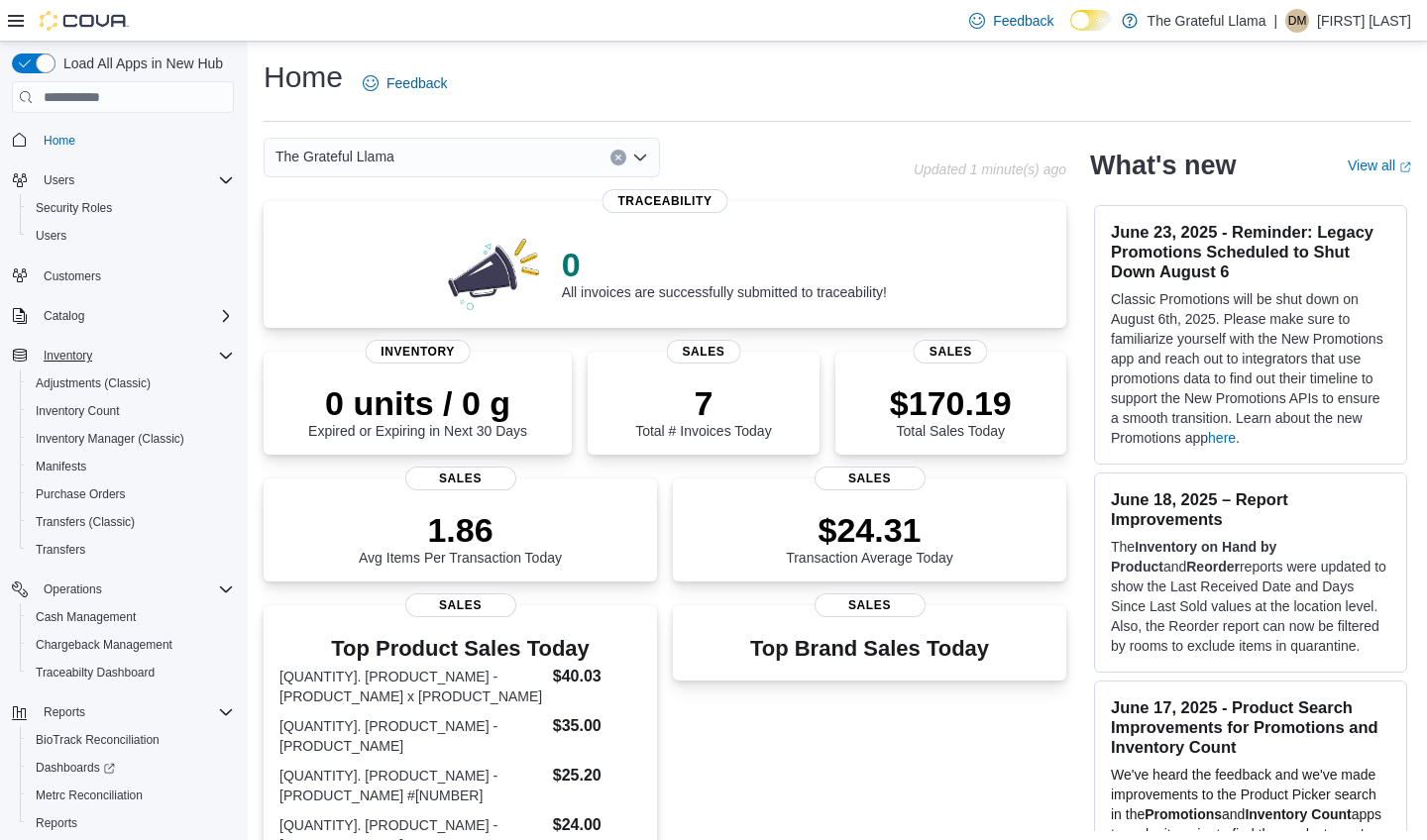 click on "Inventory" at bounding box center (135, 356) 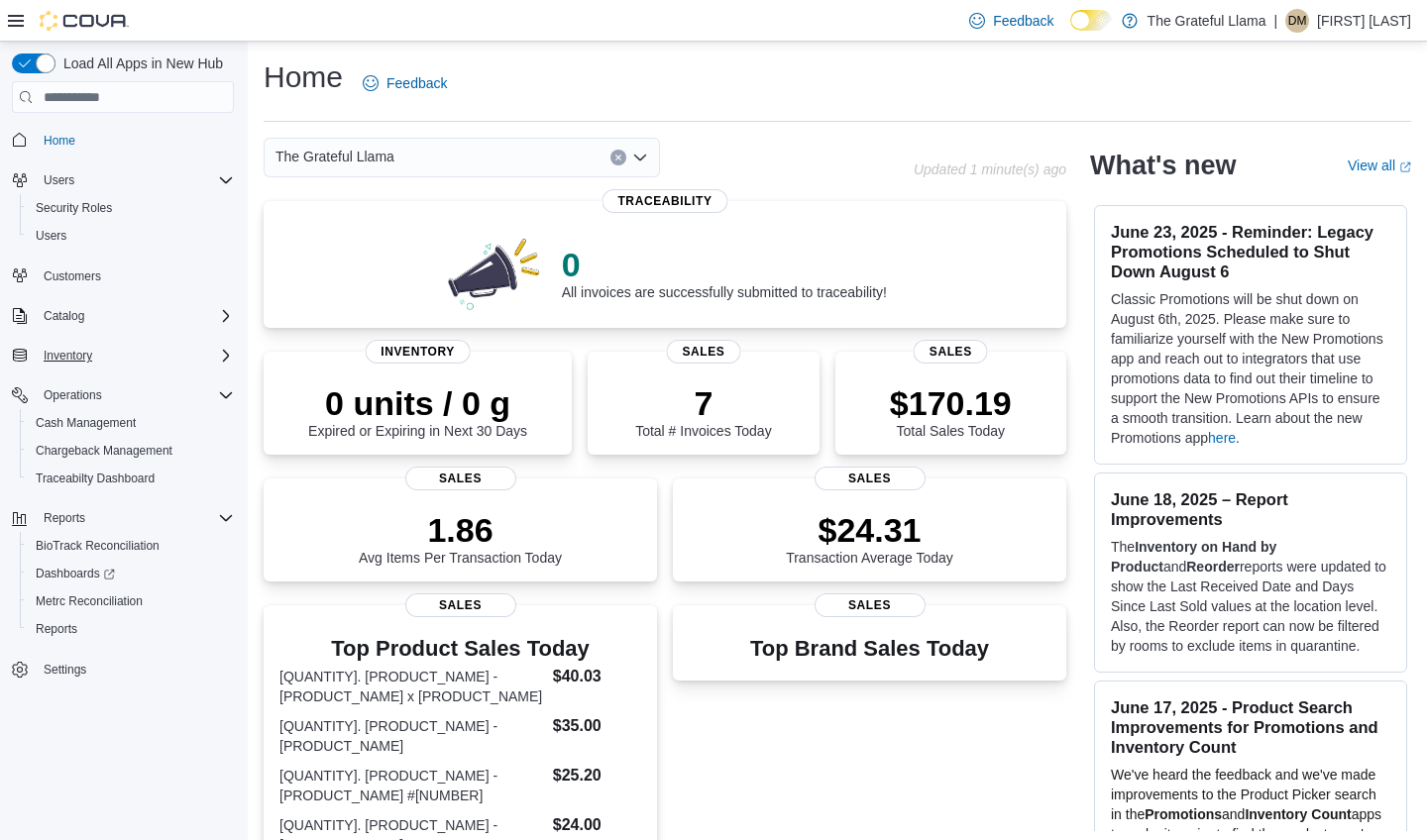 click on "Inventory" at bounding box center (135, 356) 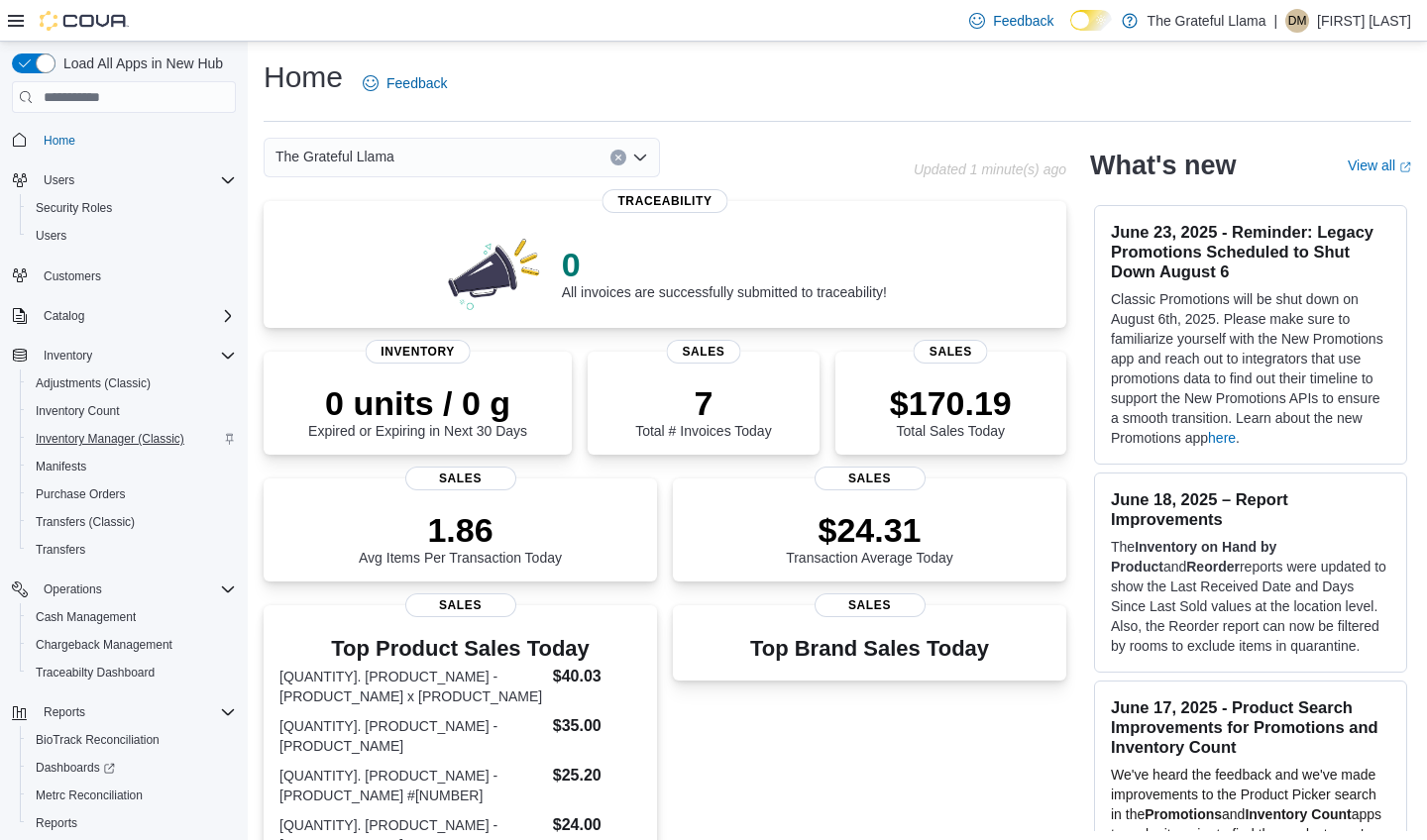 click on "Inventory Manager (Classic)" at bounding box center (110, 439) 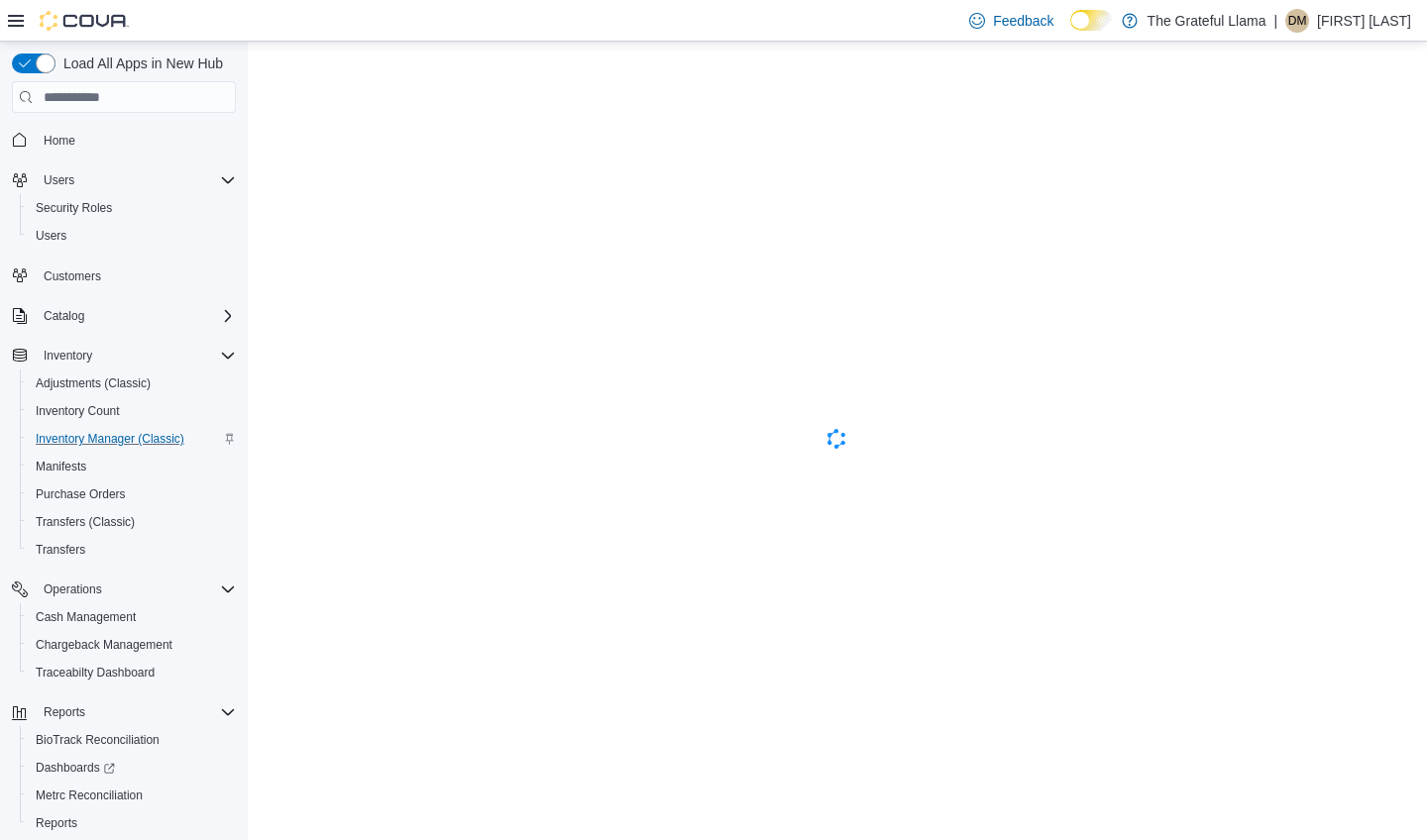 scroll, scrollTop: 0, scrollLeft: 0, axis: both 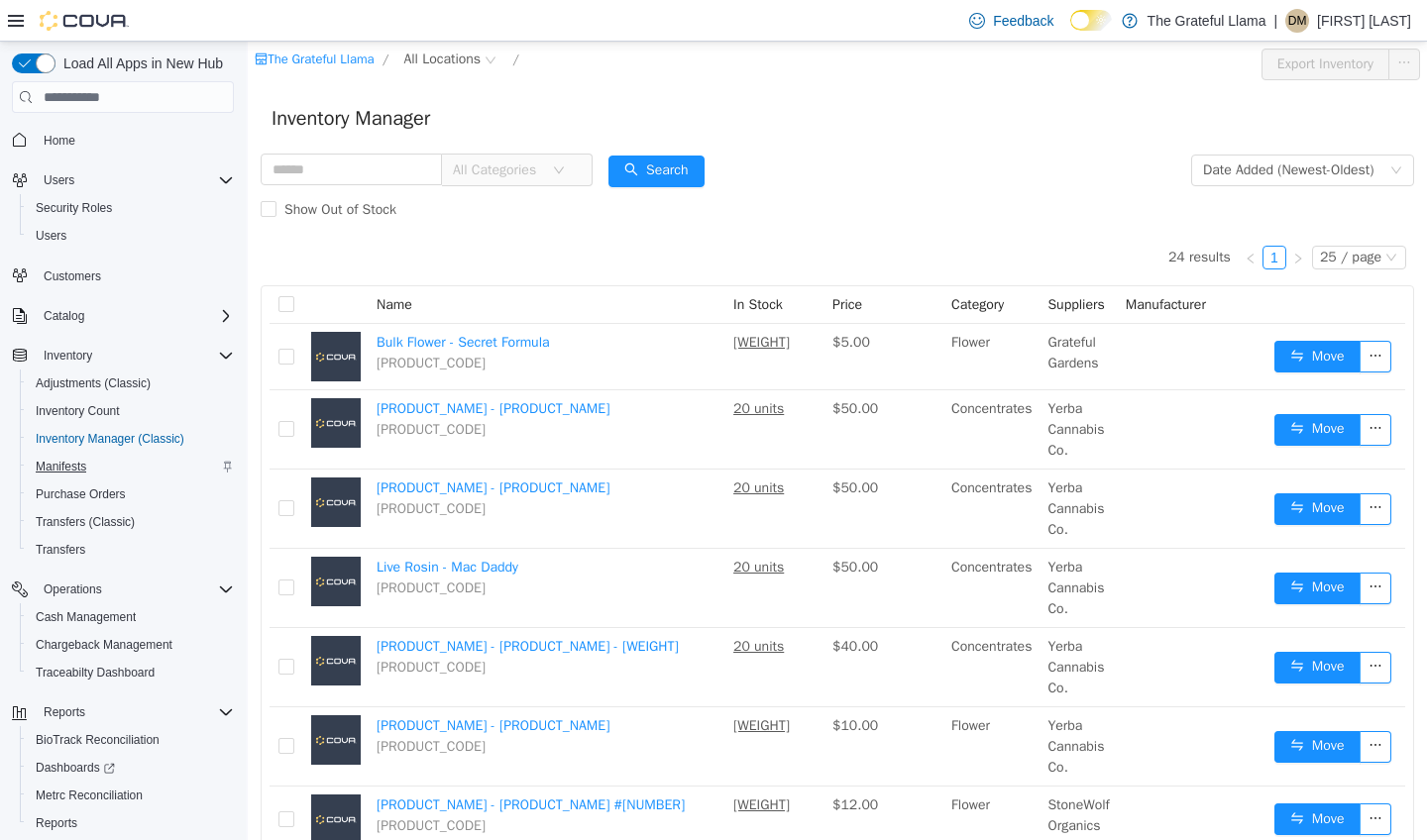 click on "Manifests" at bounding box center (60, 467) 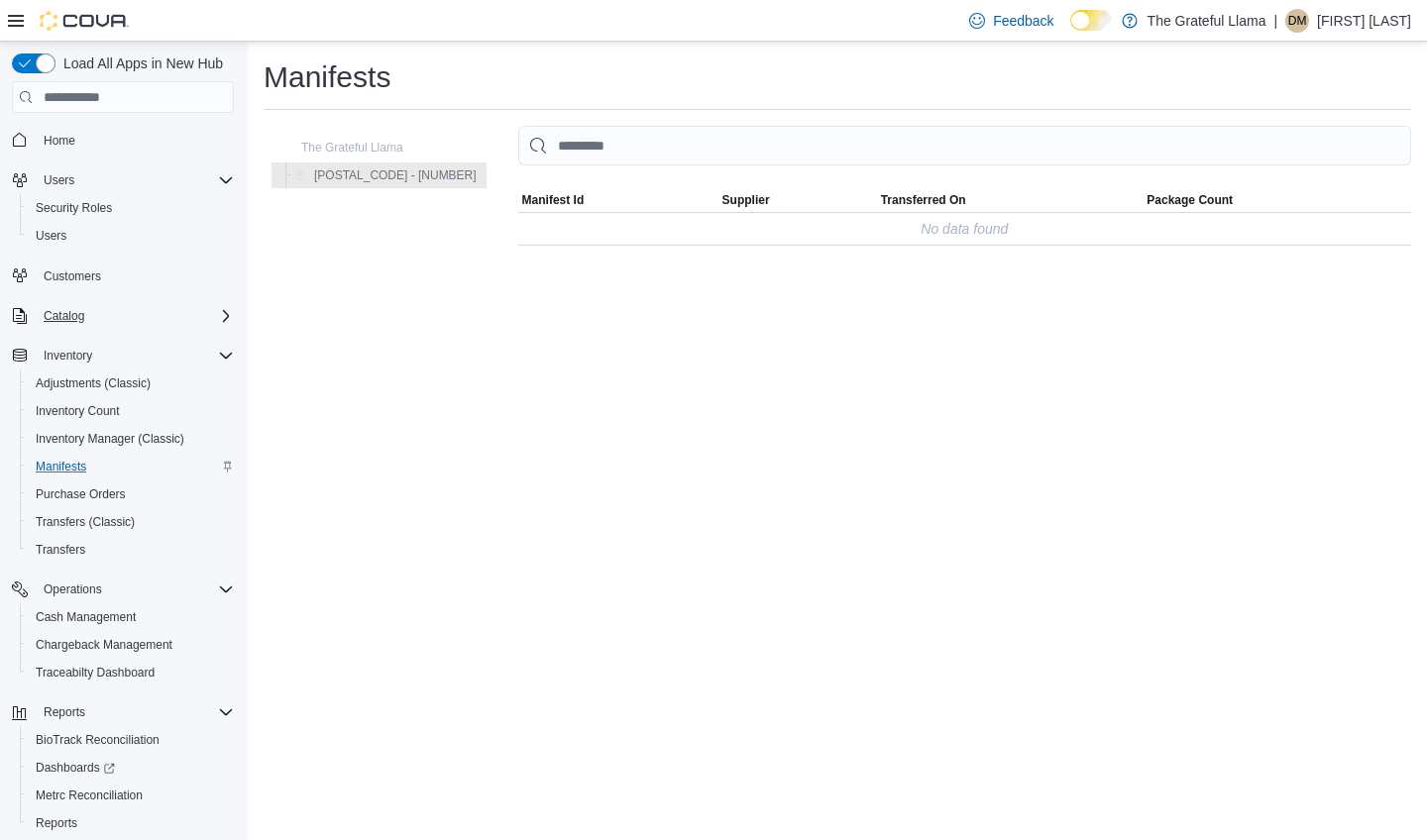 click on "Catalog" at bounding box center (63, 316) 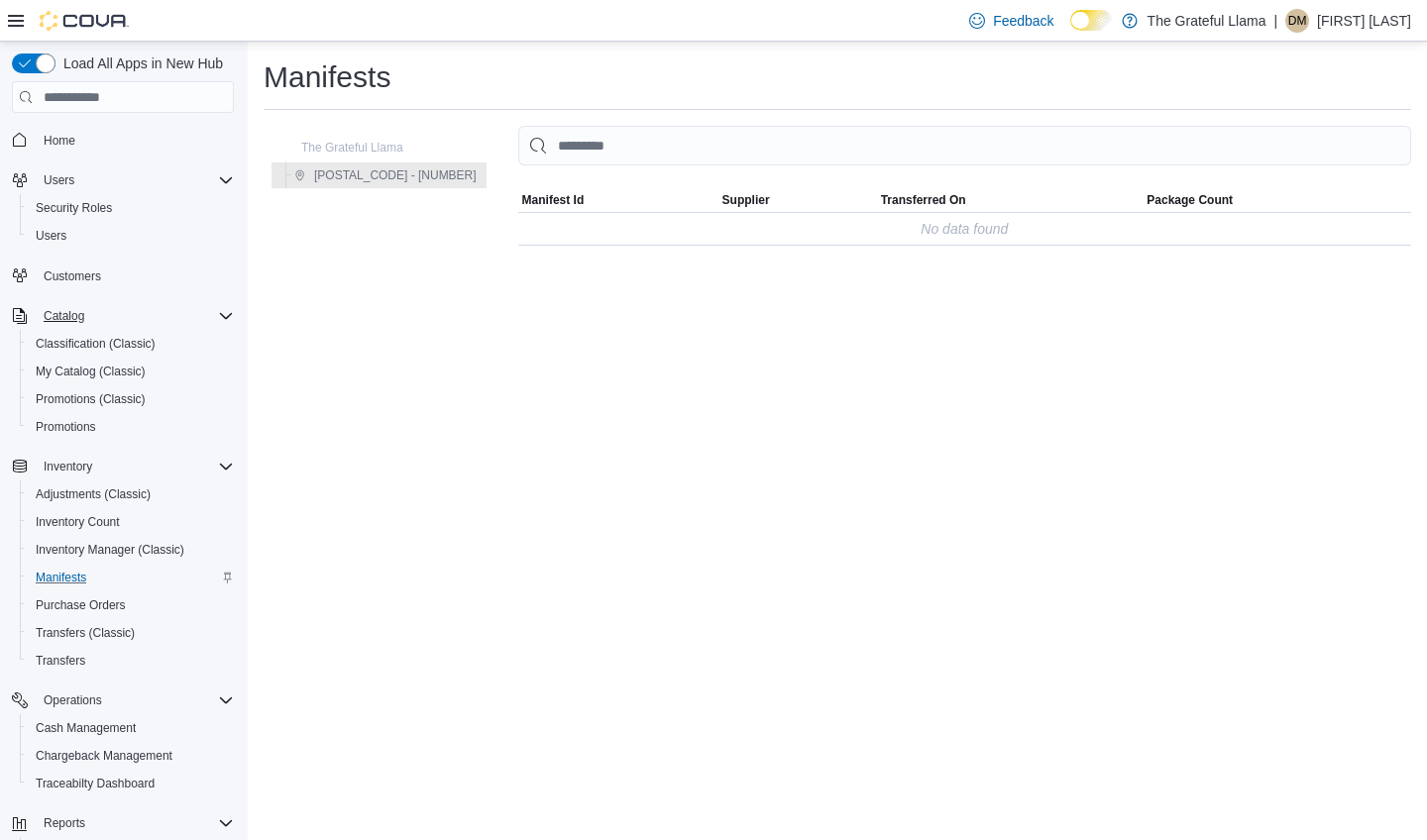 click on "Catalog" at bounding box center [63, 316] 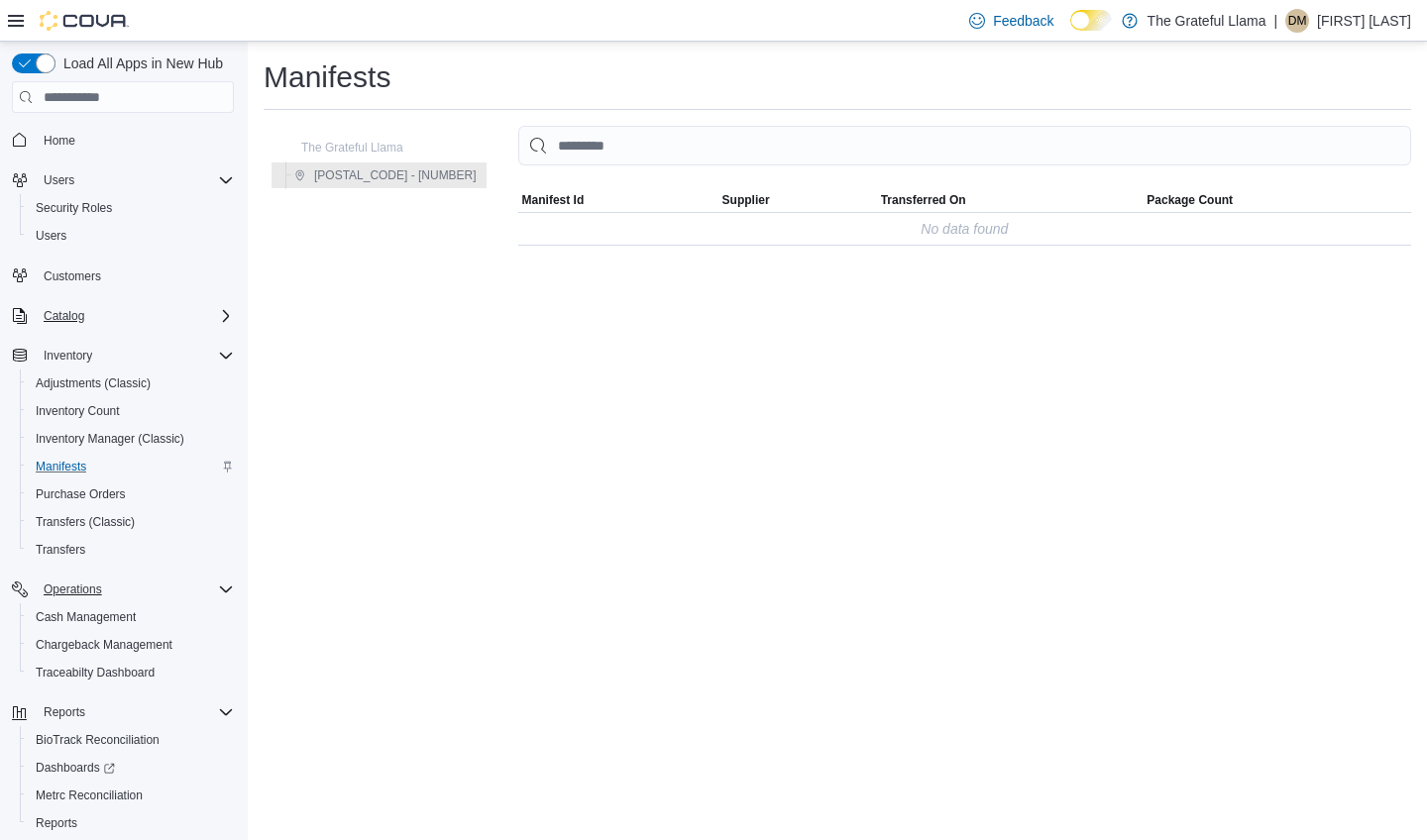 scroll, scrollTop: 0, scrollLeft: 0, axis: both 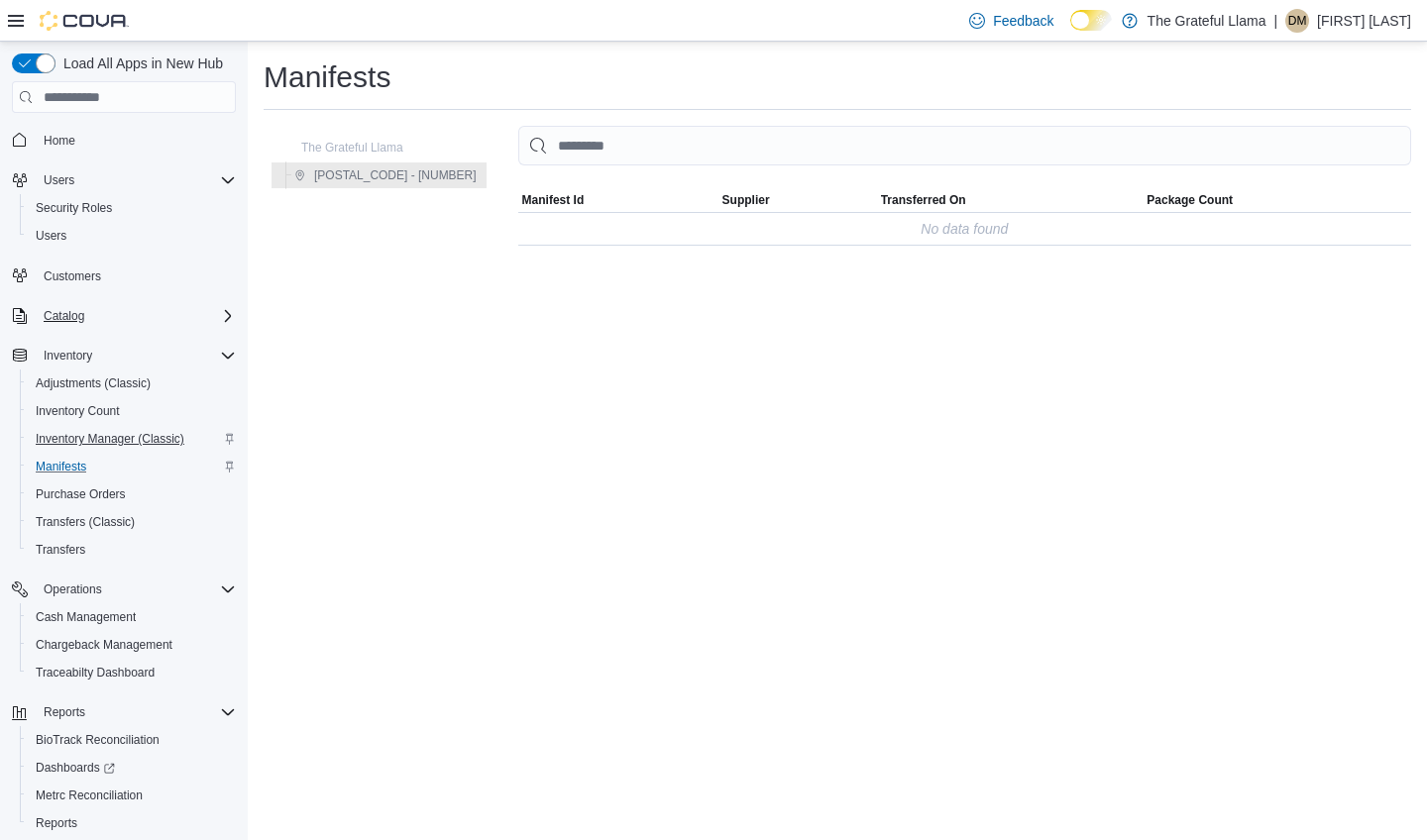 click on "Inventory Manager (Classic)" at bounding box center (110, 439) 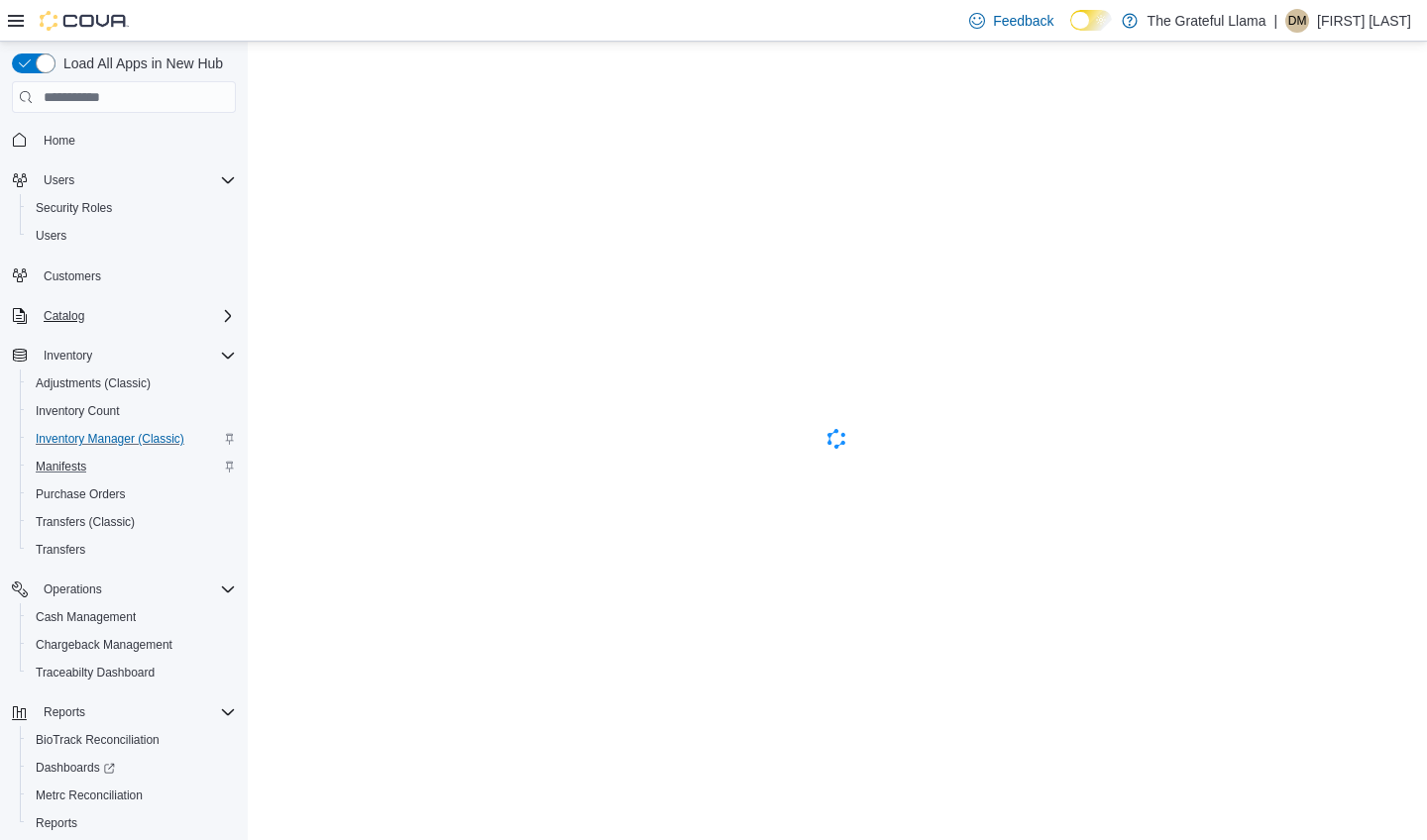 scroll, scrollTop: 0, scrollLeft: 0, axis: both 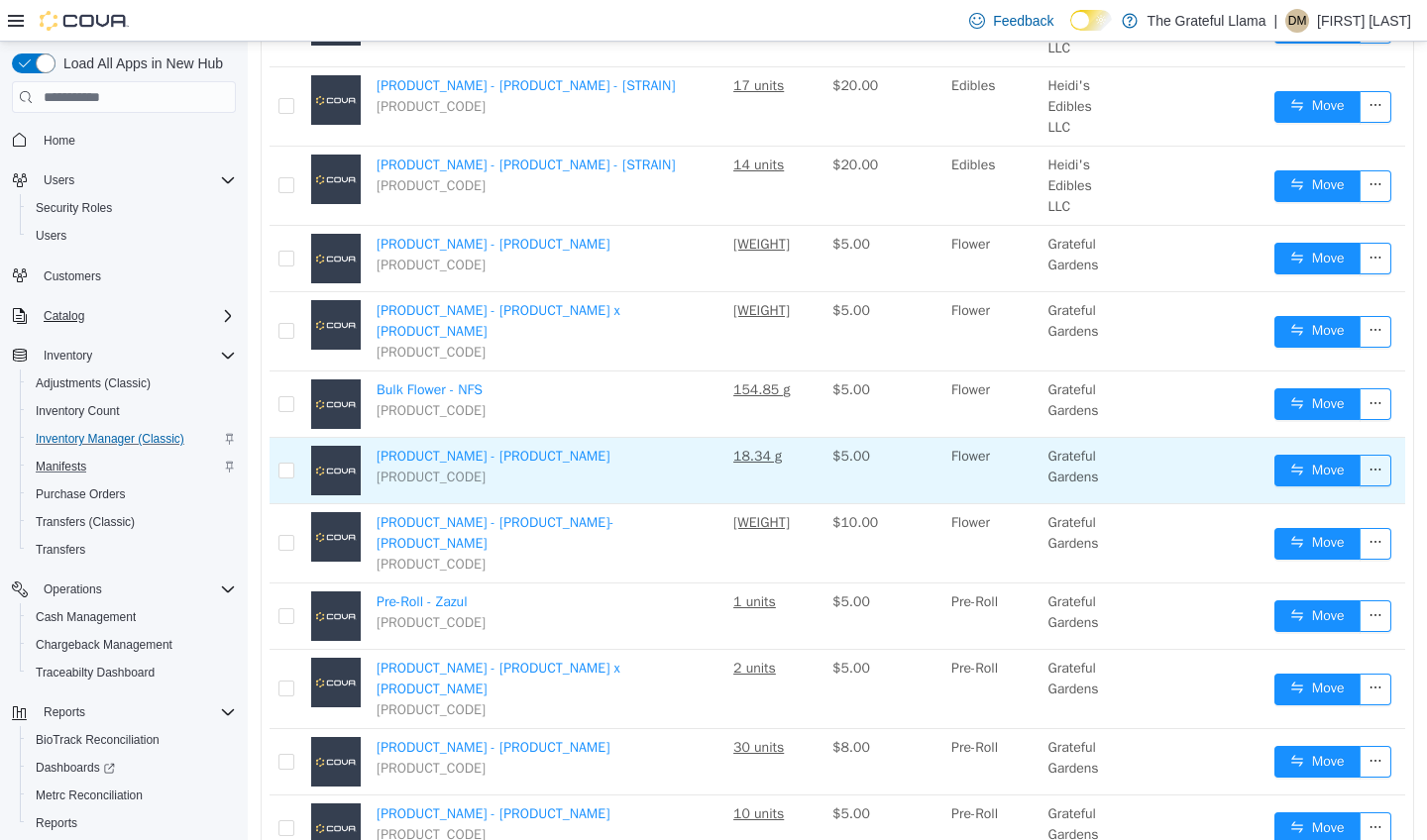click on "[PRODUCT_NAME] - [PRODUCT_NAME] [PRODUCT_CODE]" at bounding box center (547, 471) 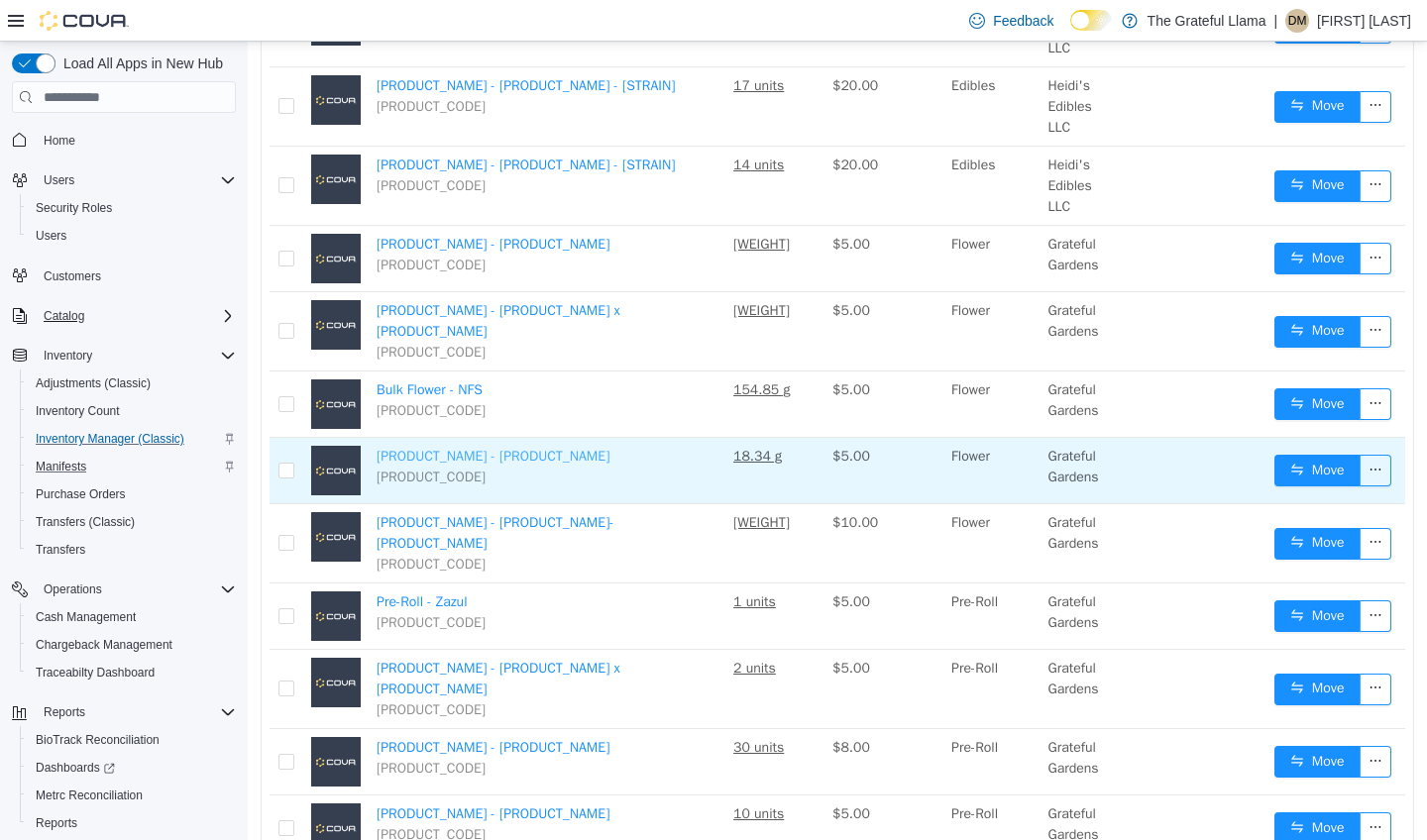click on "[PRODUCT_NAME] - [PRODUCT_NAME]" at bounding box center [493, 456] 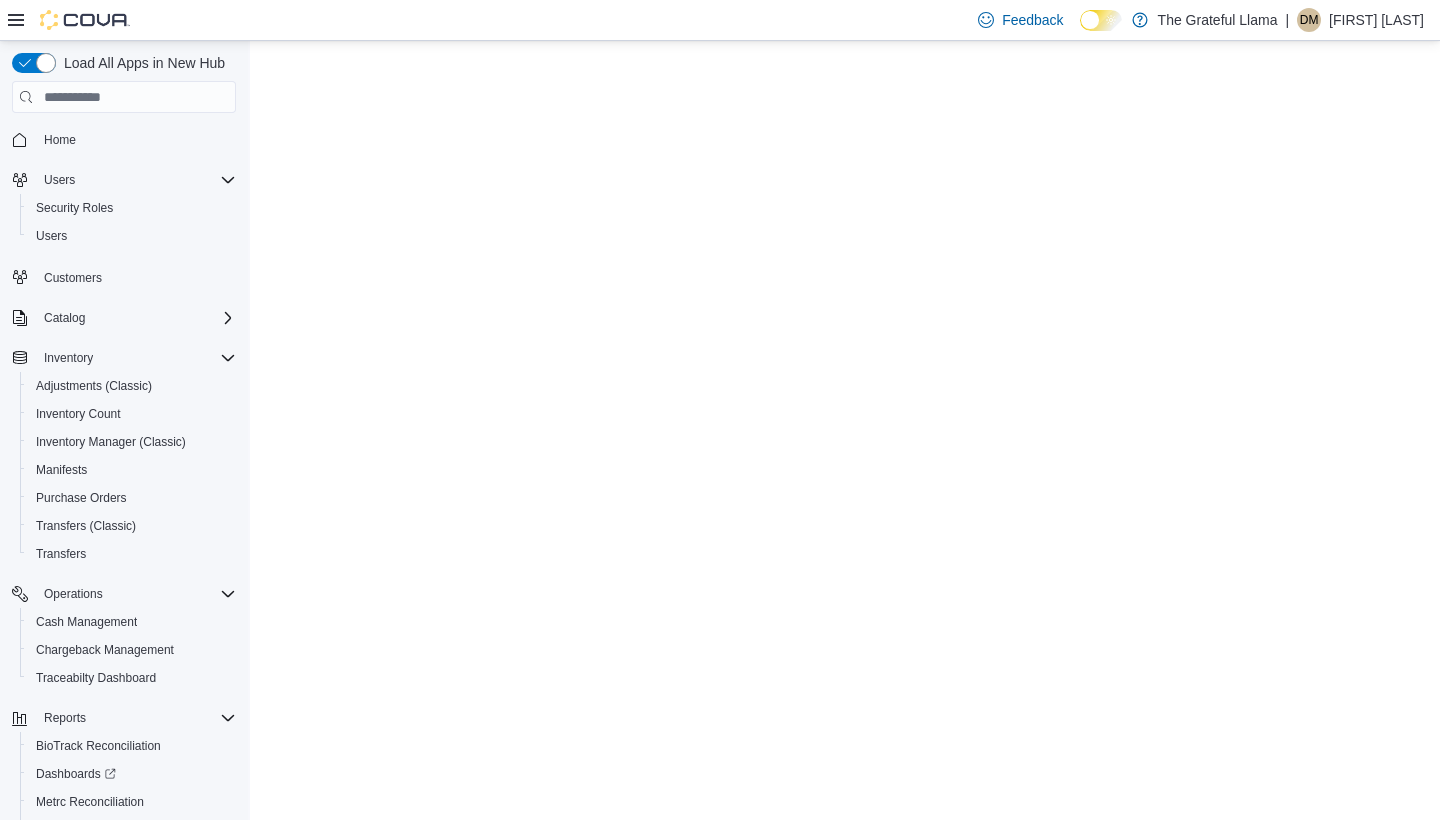 scroll, scrollTop: 0, scrollLeft: 0, axis: both 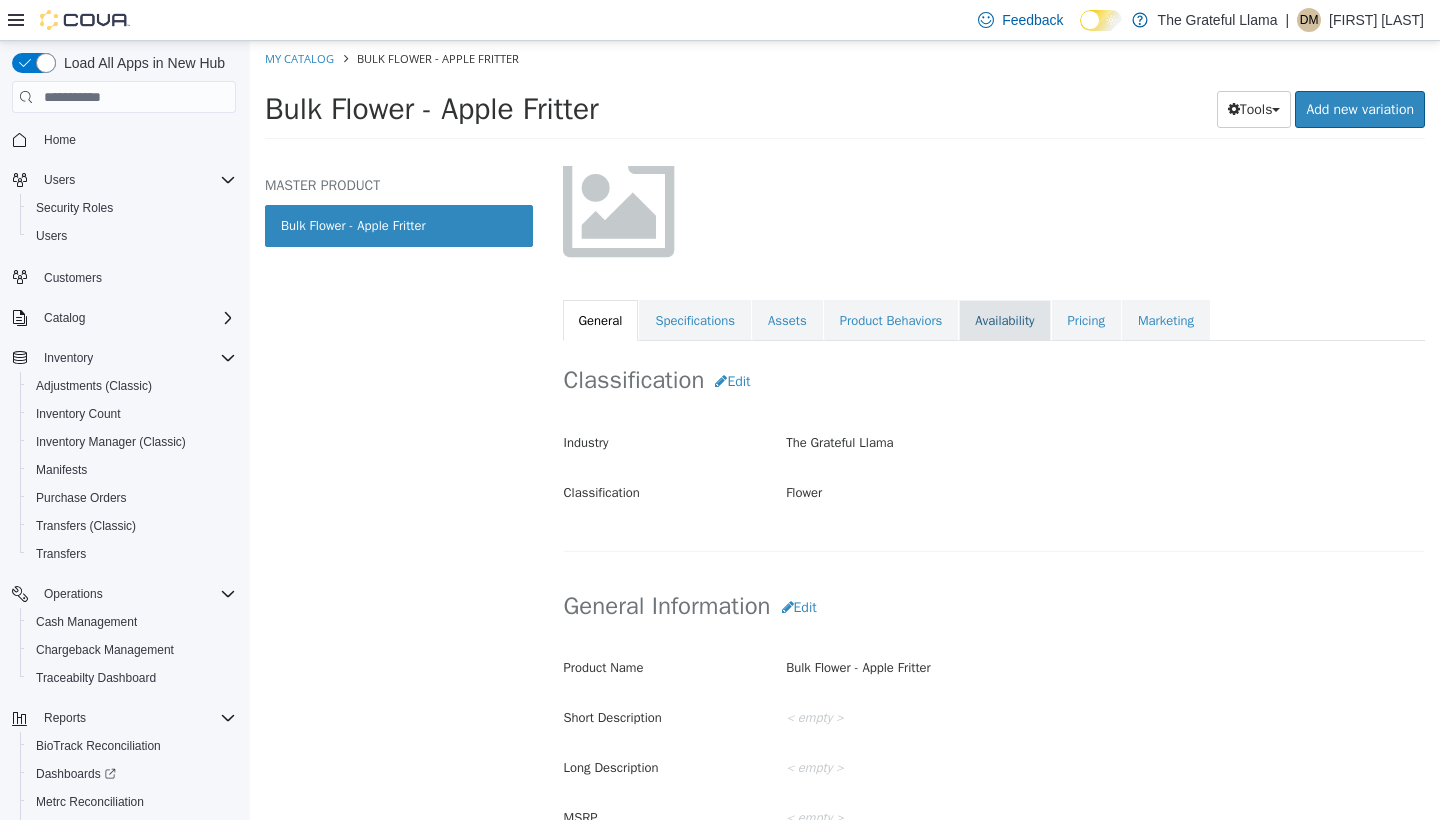 click on "Availability" at bounding box center (1004, 321) 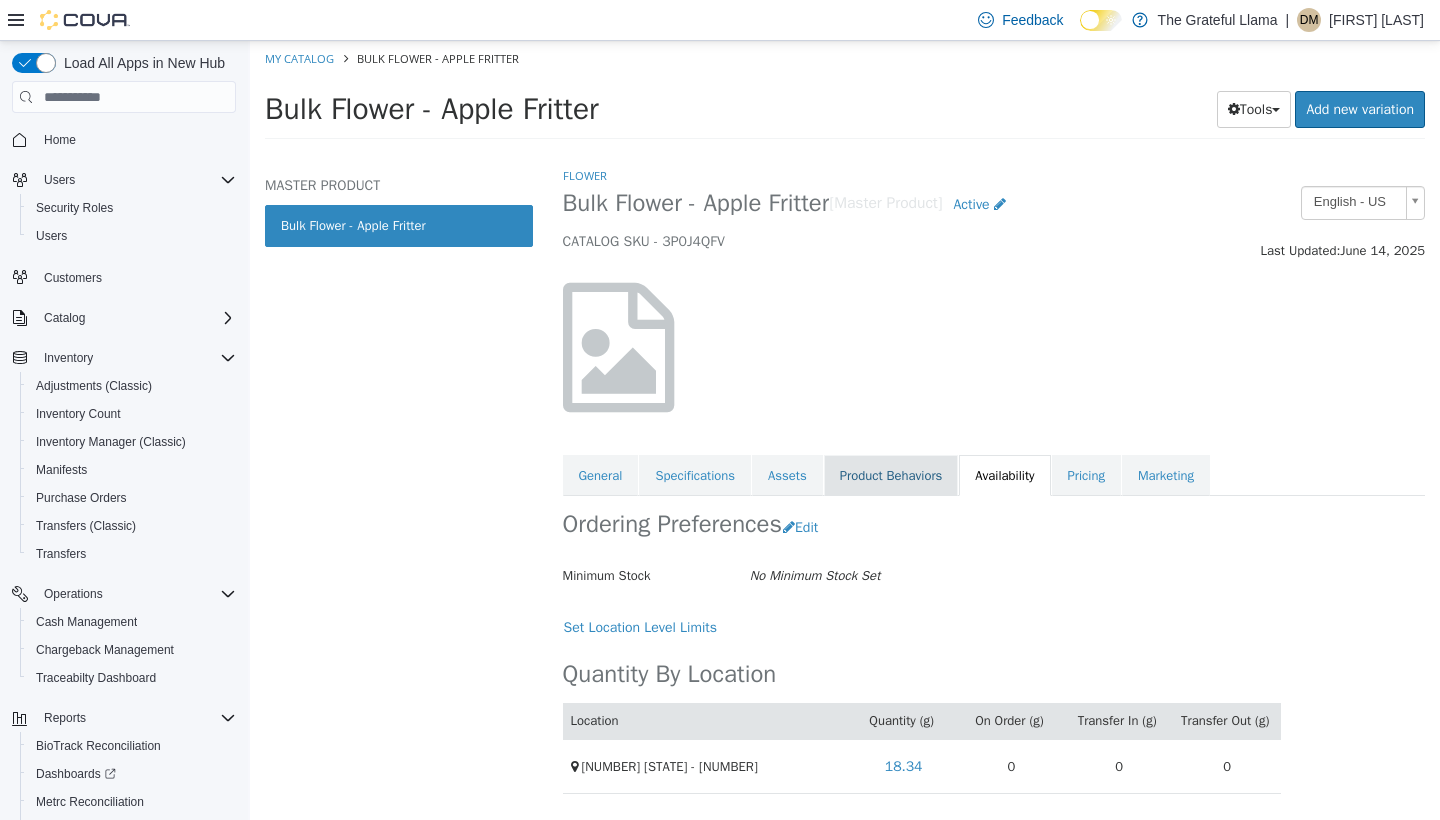 scroll, scrollTop: 19, scrollLeft: 0, axis: vertical 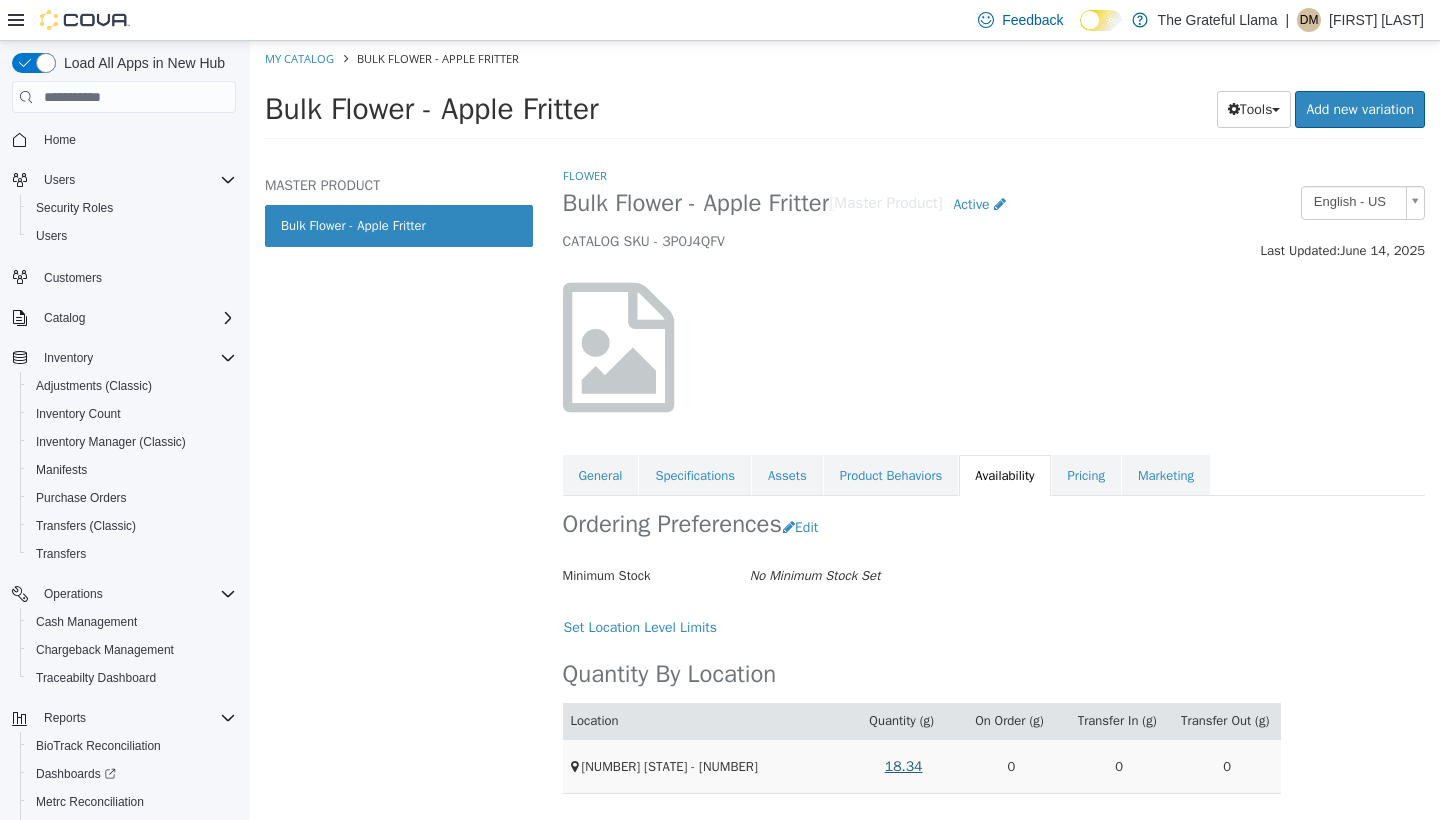 click on "18.34" at bounding box center (904, 766) 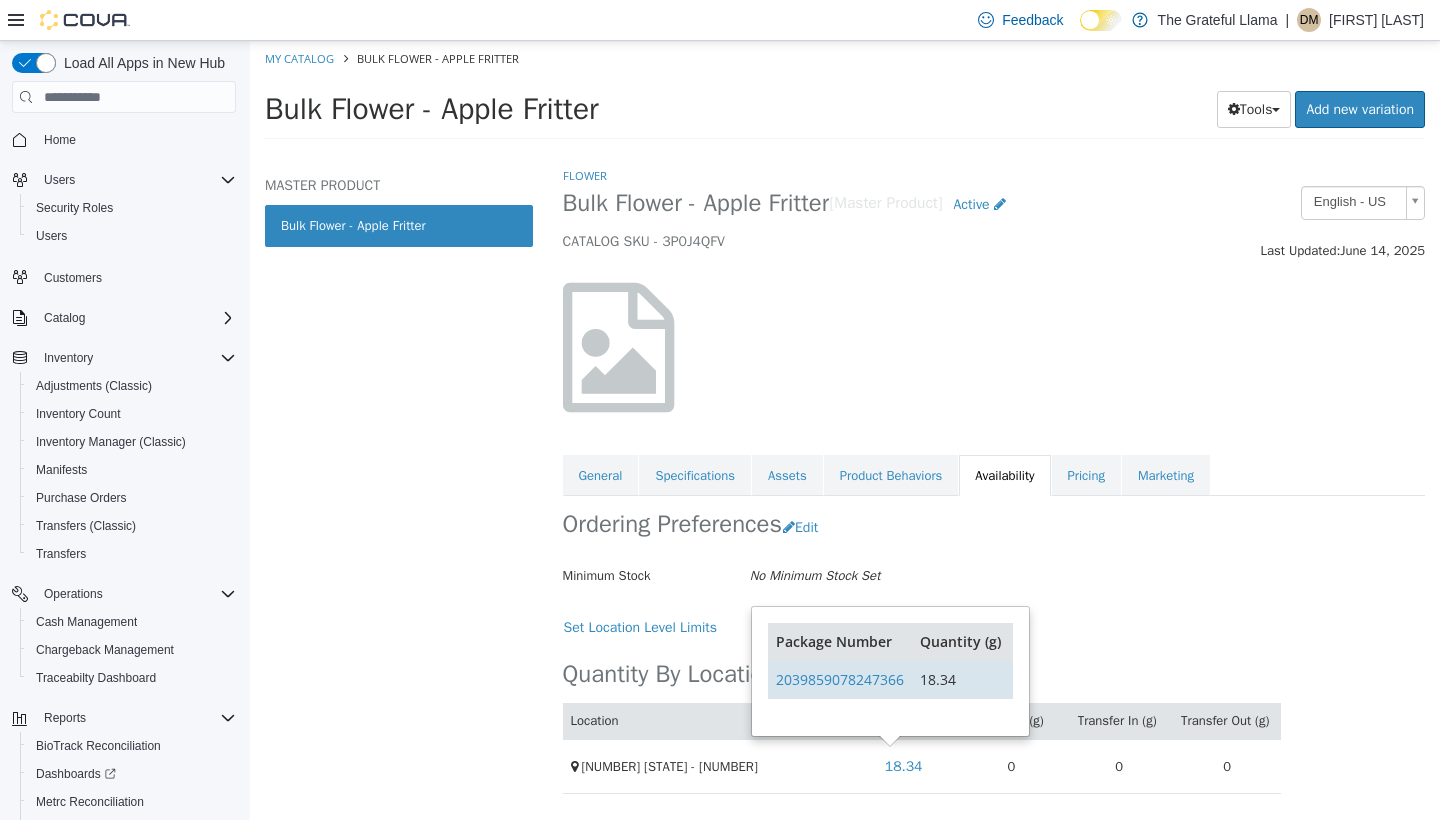 click on "18.34" at bounding box center [962, 680] 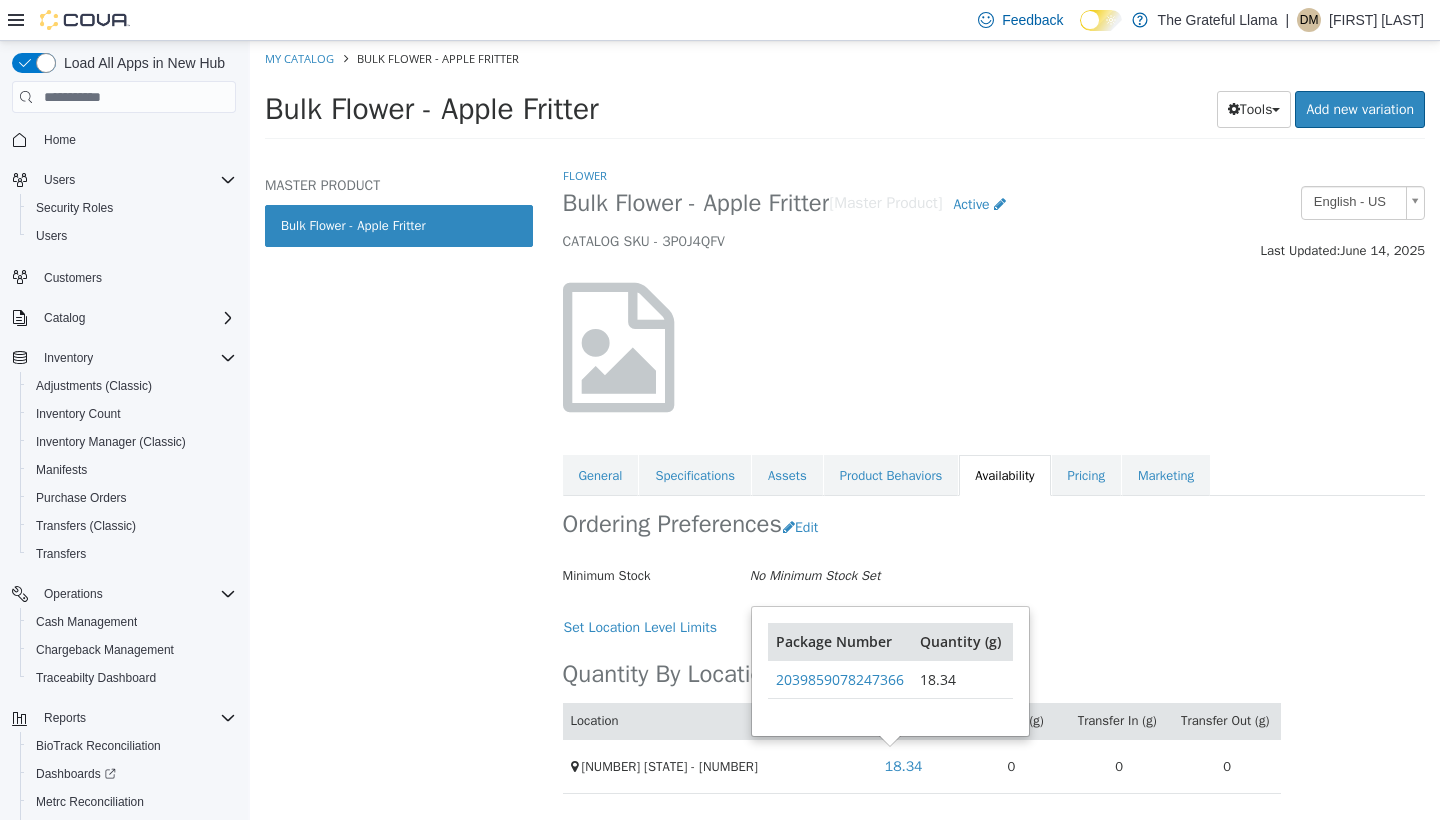 click on "Set Location Level Limits" at bounding box center [922, 627] 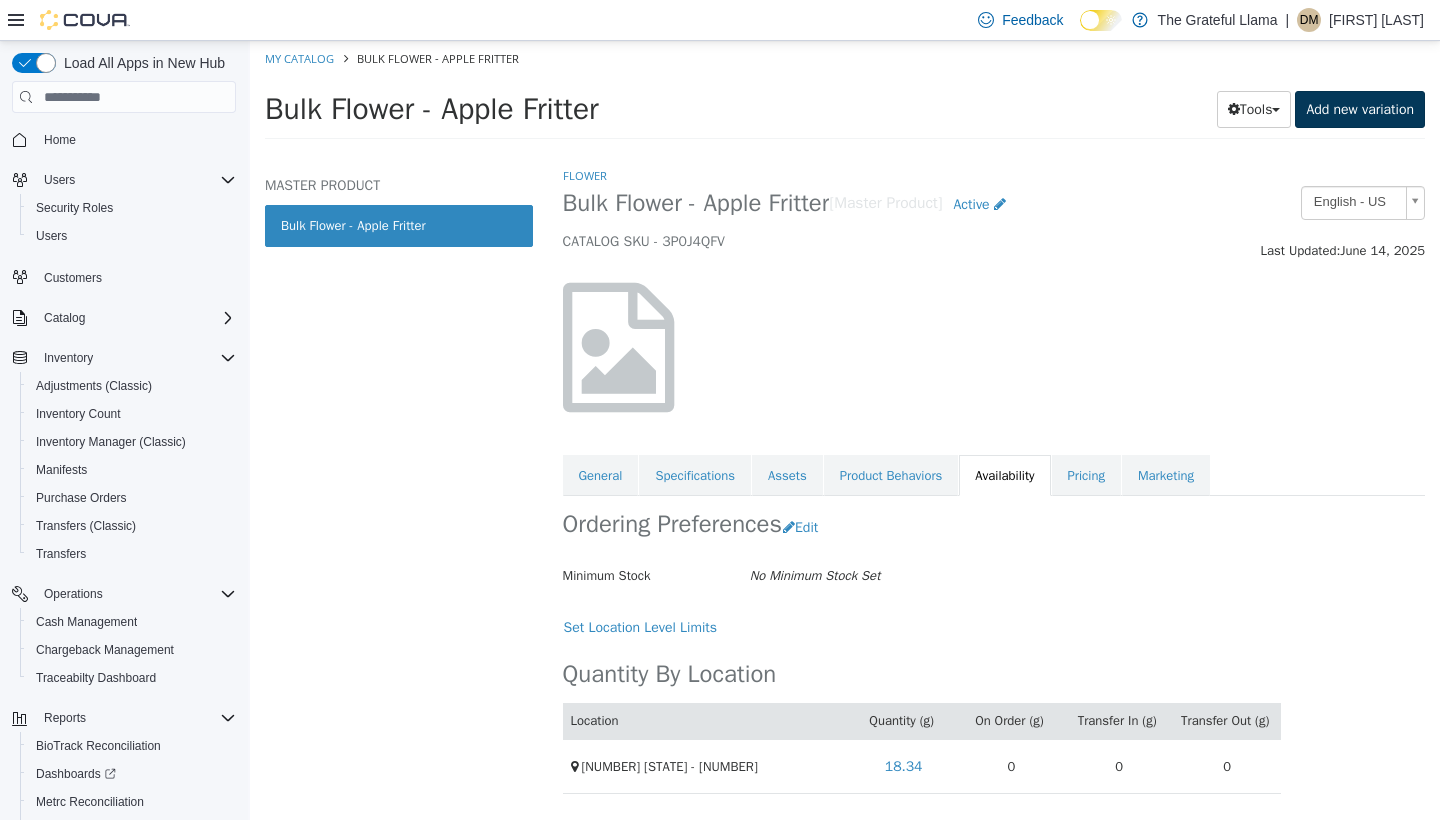 click on "Add new variation" at bounding box center [1360, 109] 